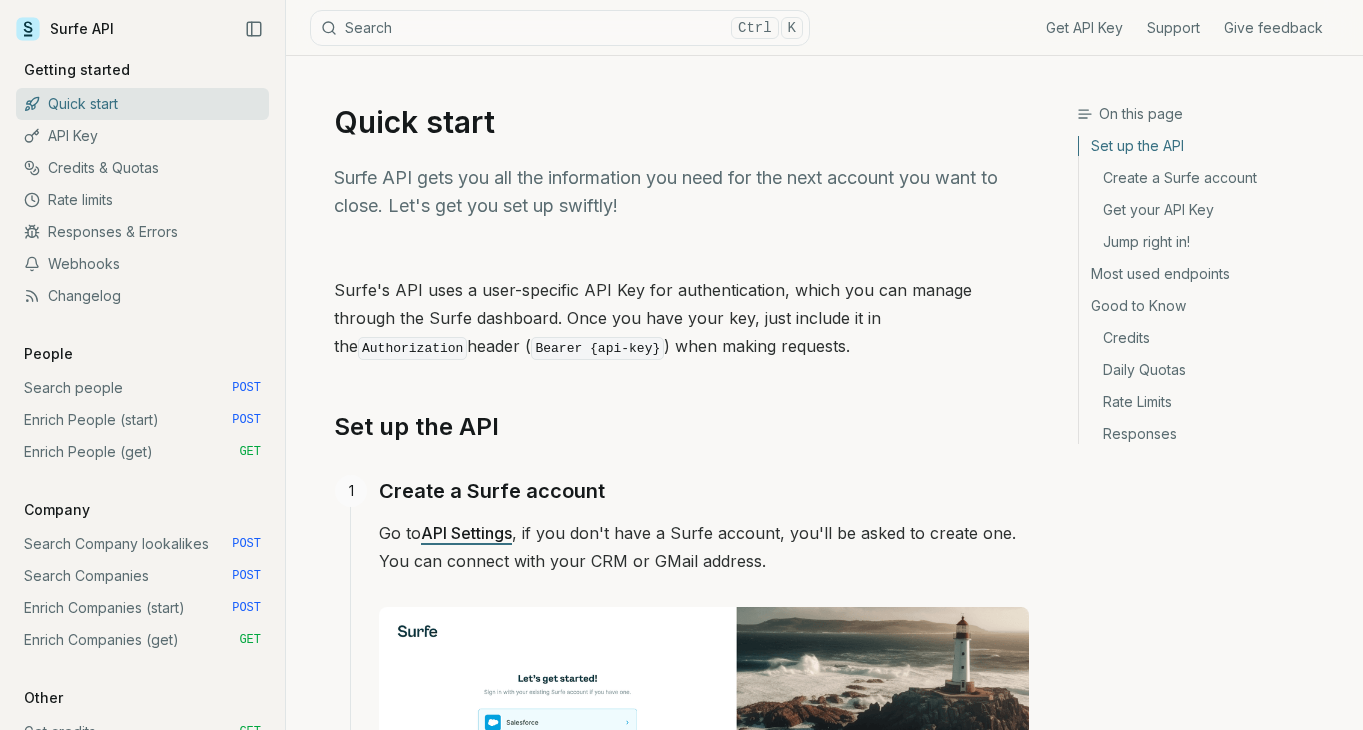 scroll, scrollTop: 0, scrollLeft: 0, axis: both 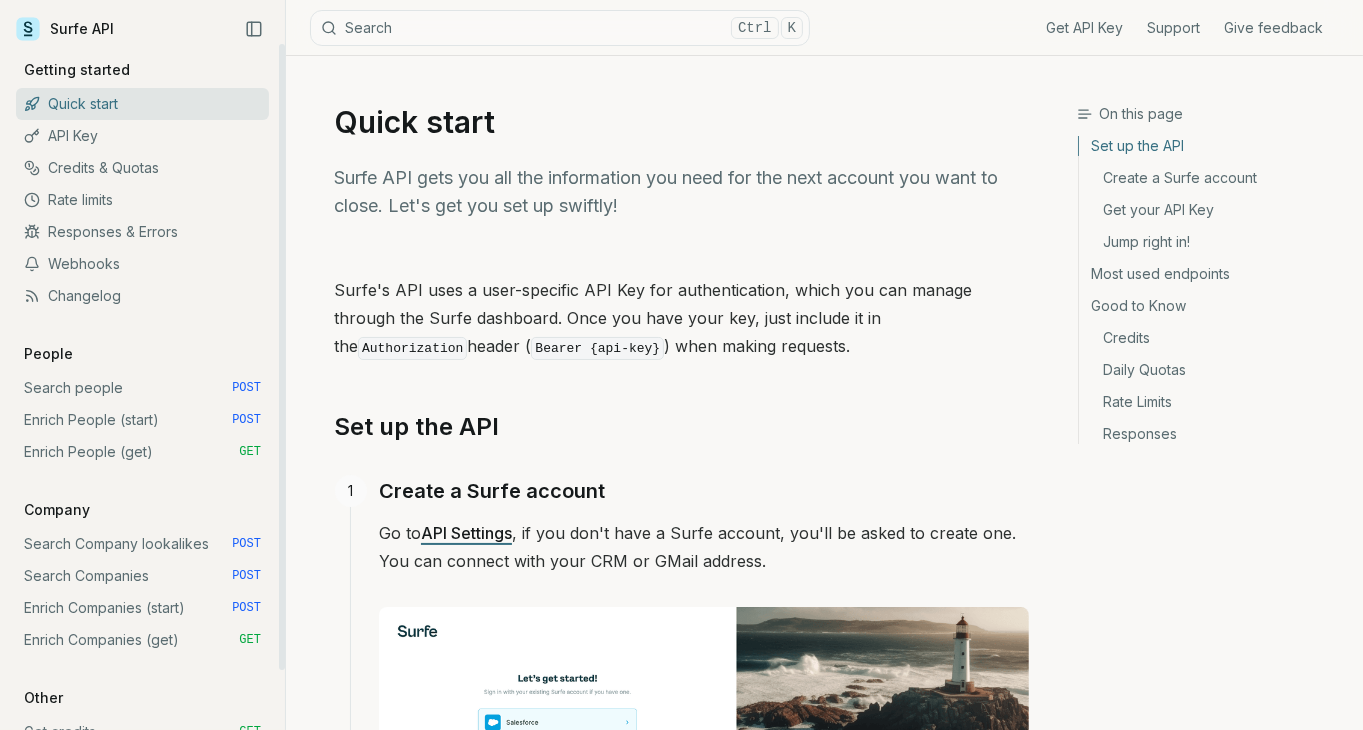 click on "Enrich People (start)   POST" at bounding box center [142, 420] 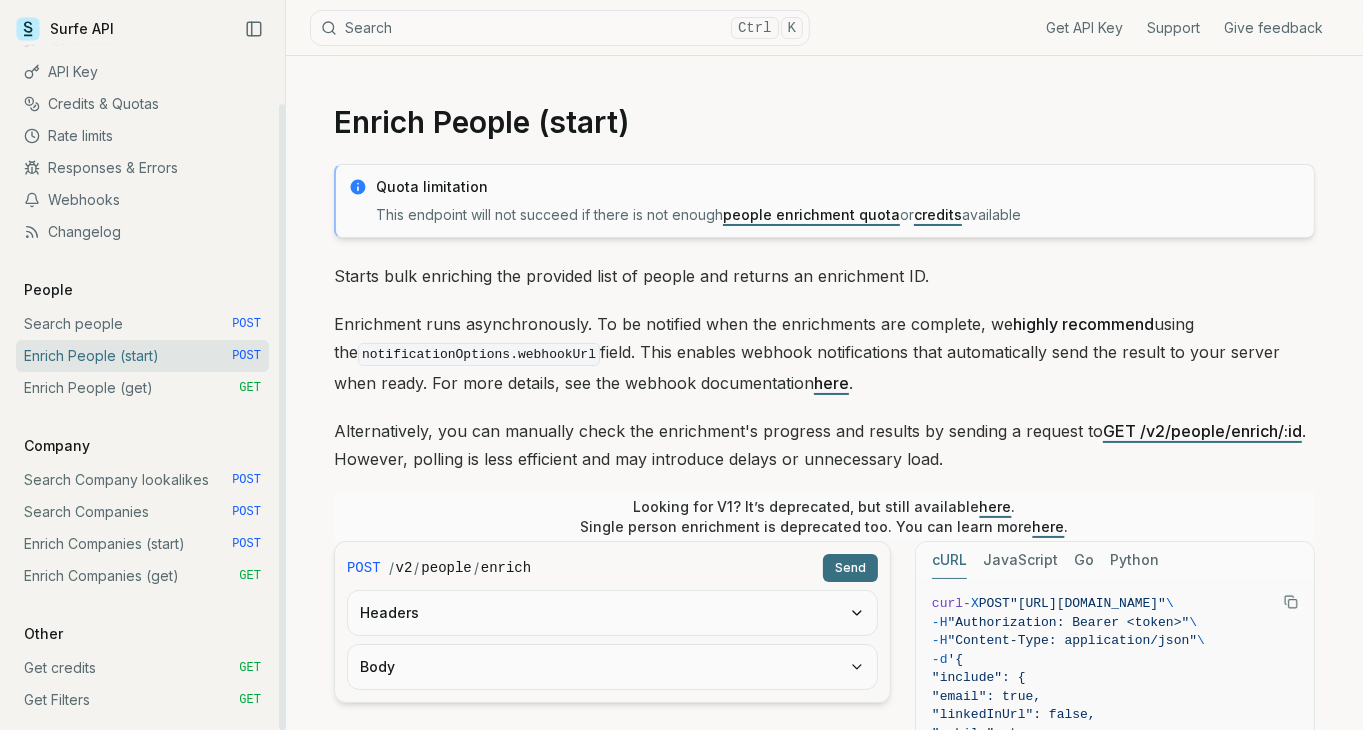 scroll, scrollTop: 66, scrollLeft: 0, axis: vertical 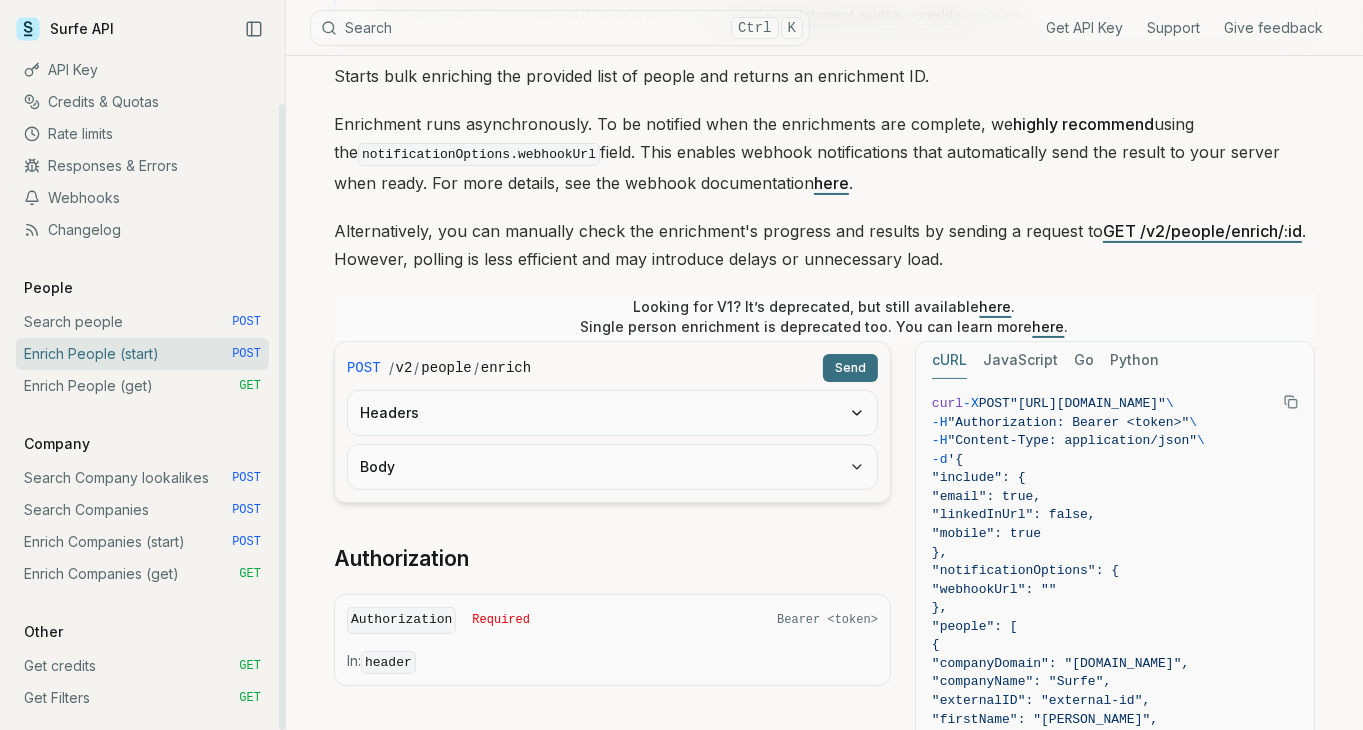 click on "Enrich People (get)   GET" at bounding box center [142, 386] 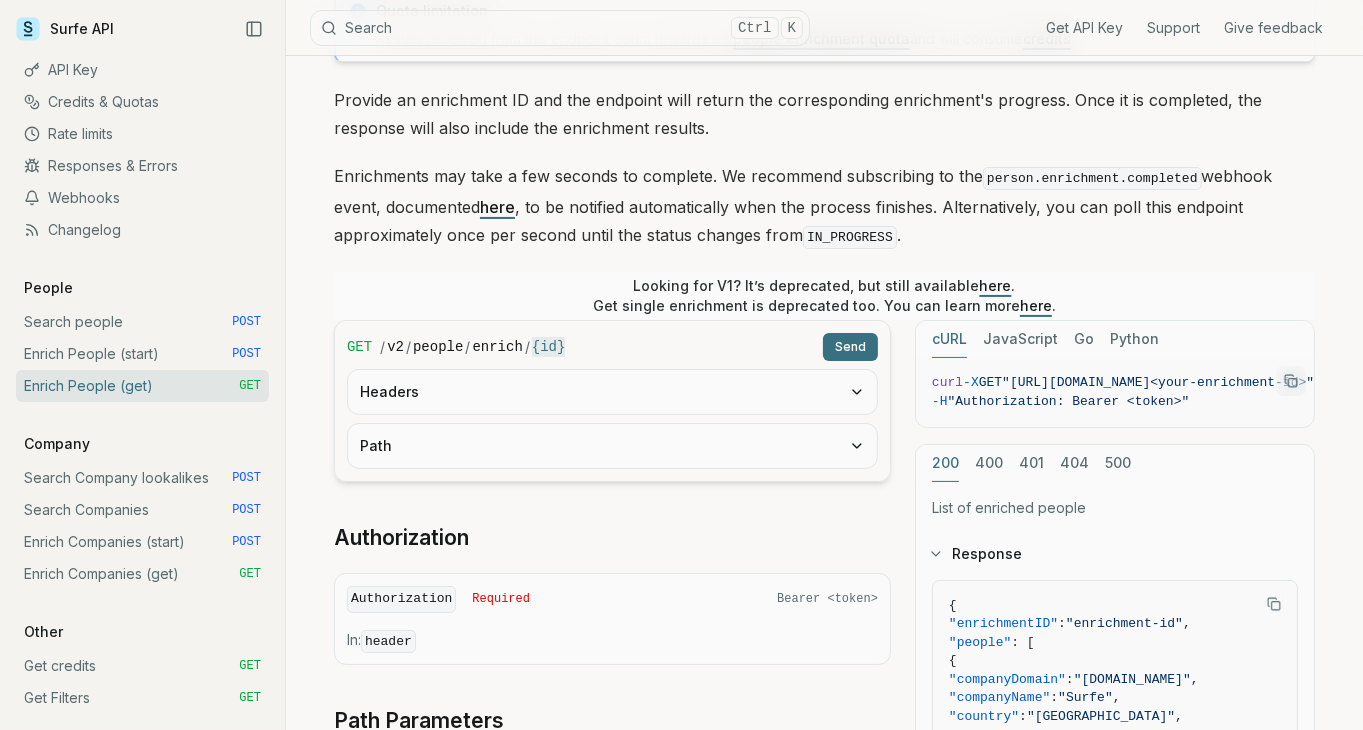 scroll, scrollTop: 200, scrollLeft: 0, axis: vertical 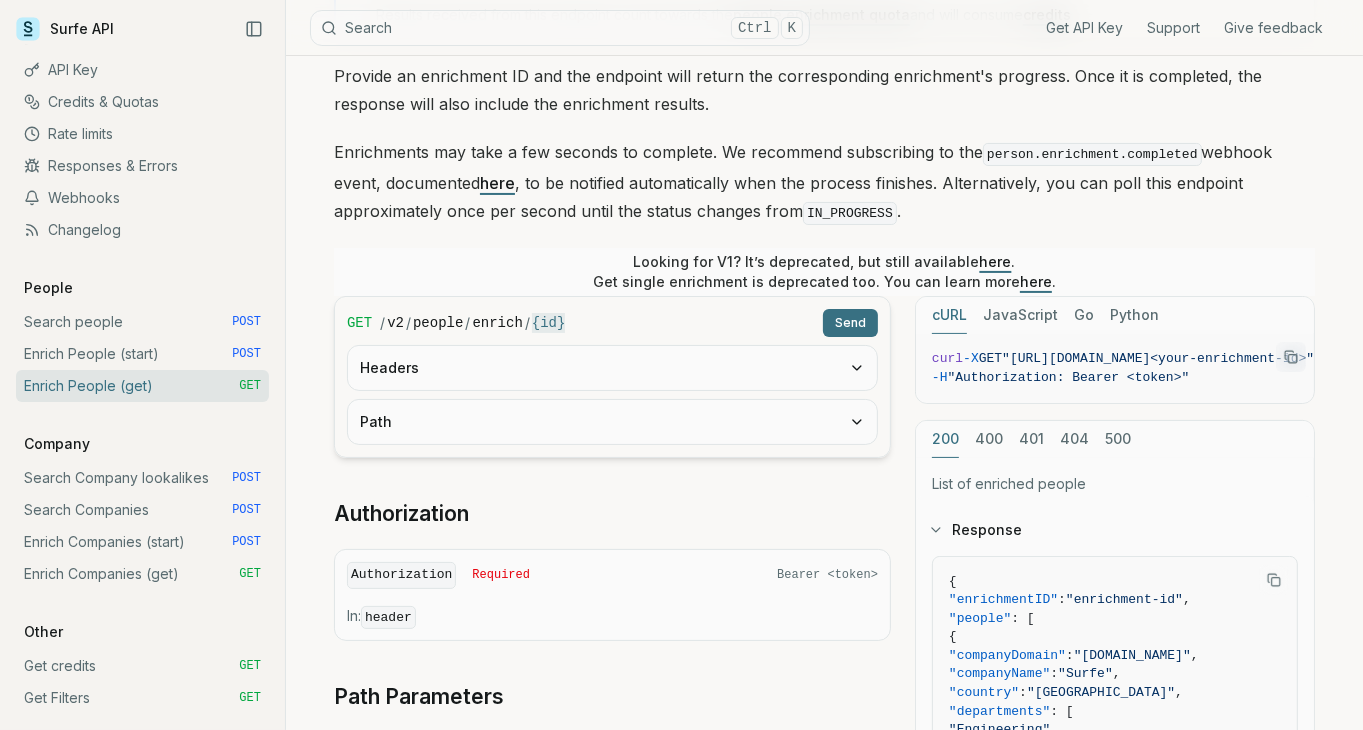 click 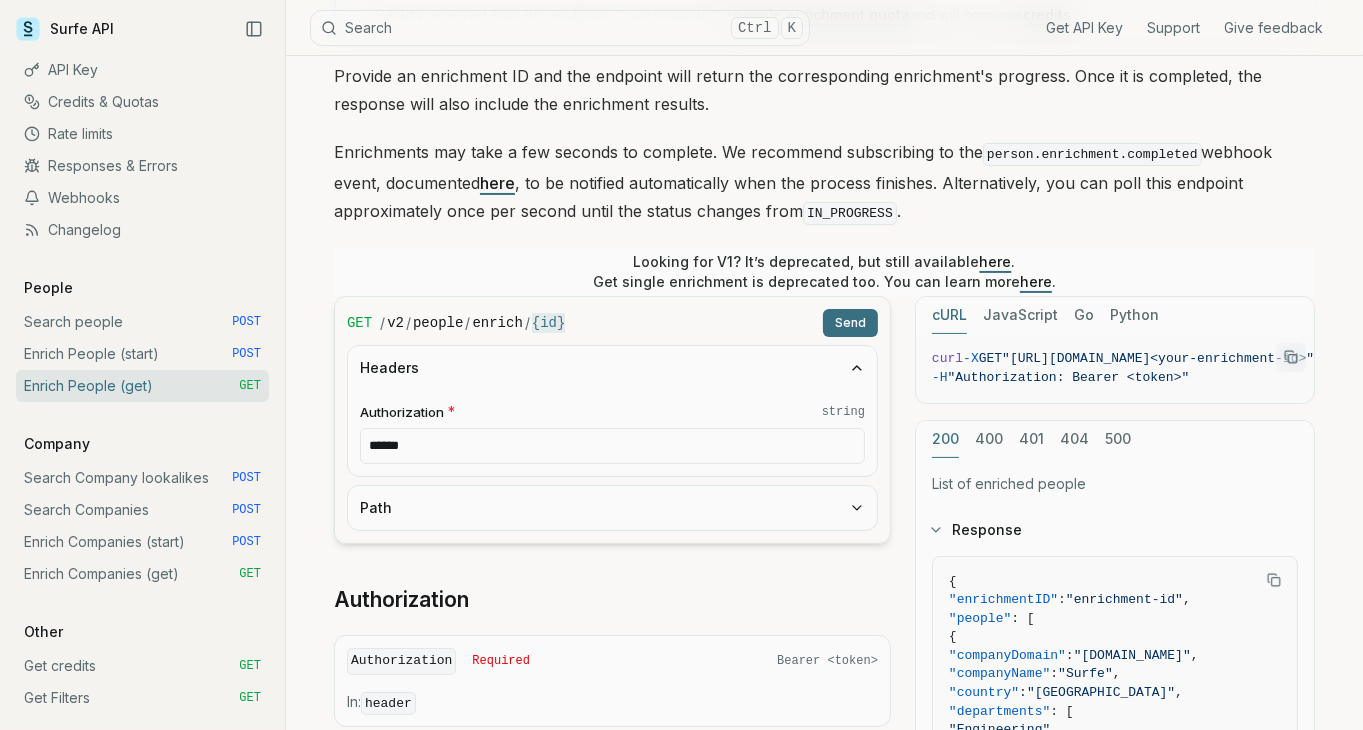 click 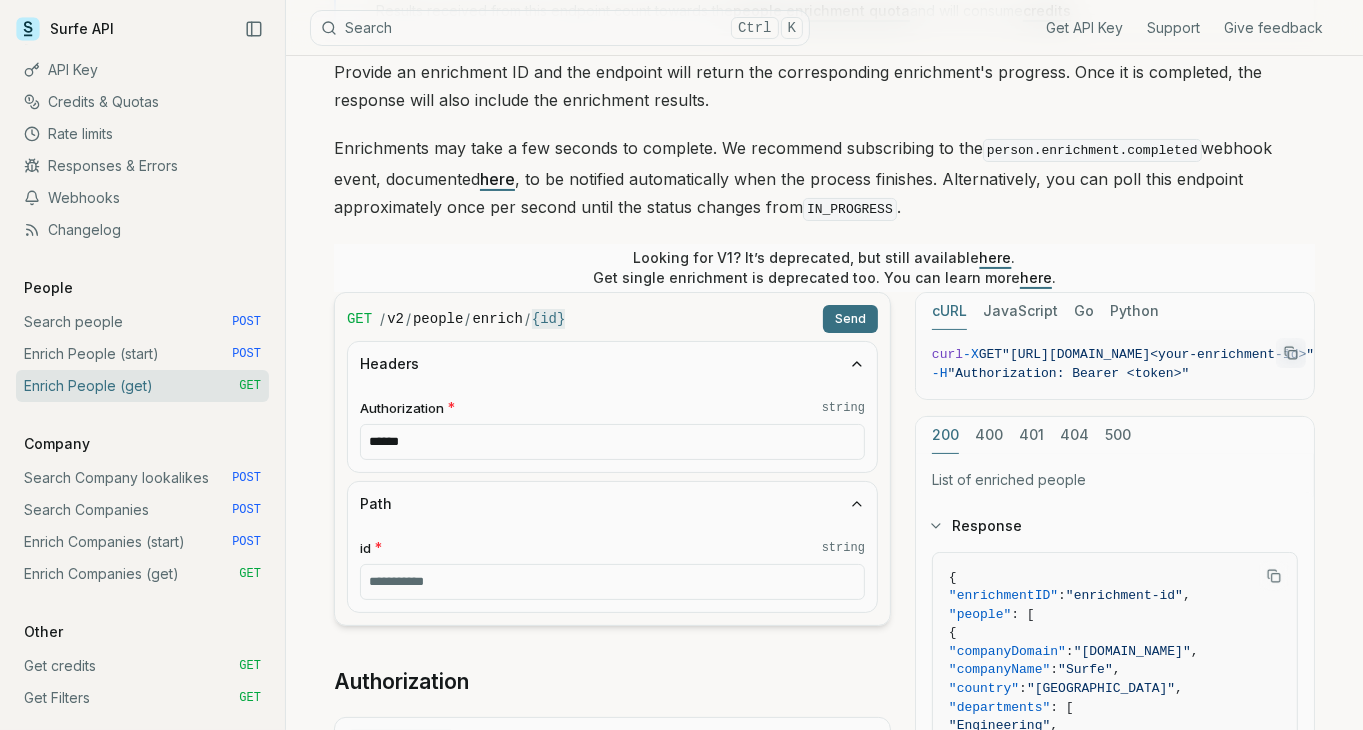 scroll, scrollTop: 200, scrollLeft: 0, axis: vertical 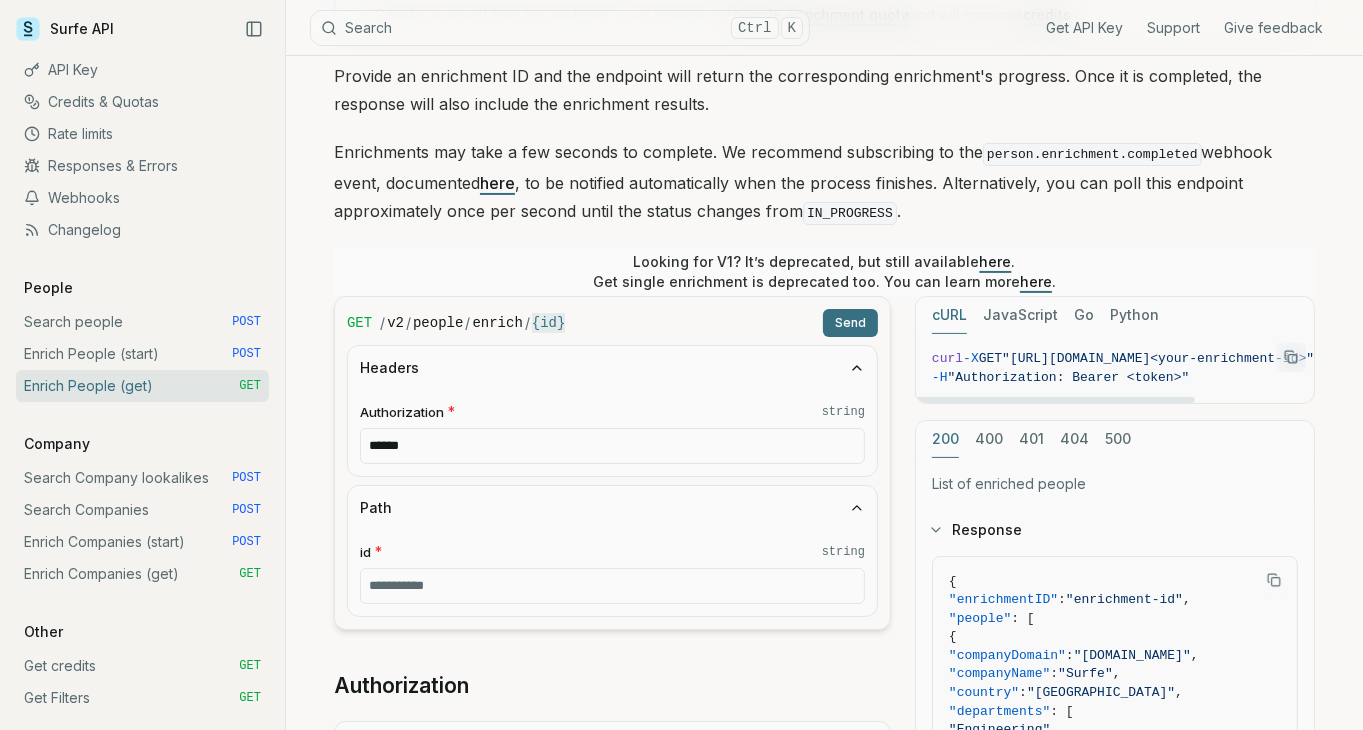 click at bounding box center [1115, 400] 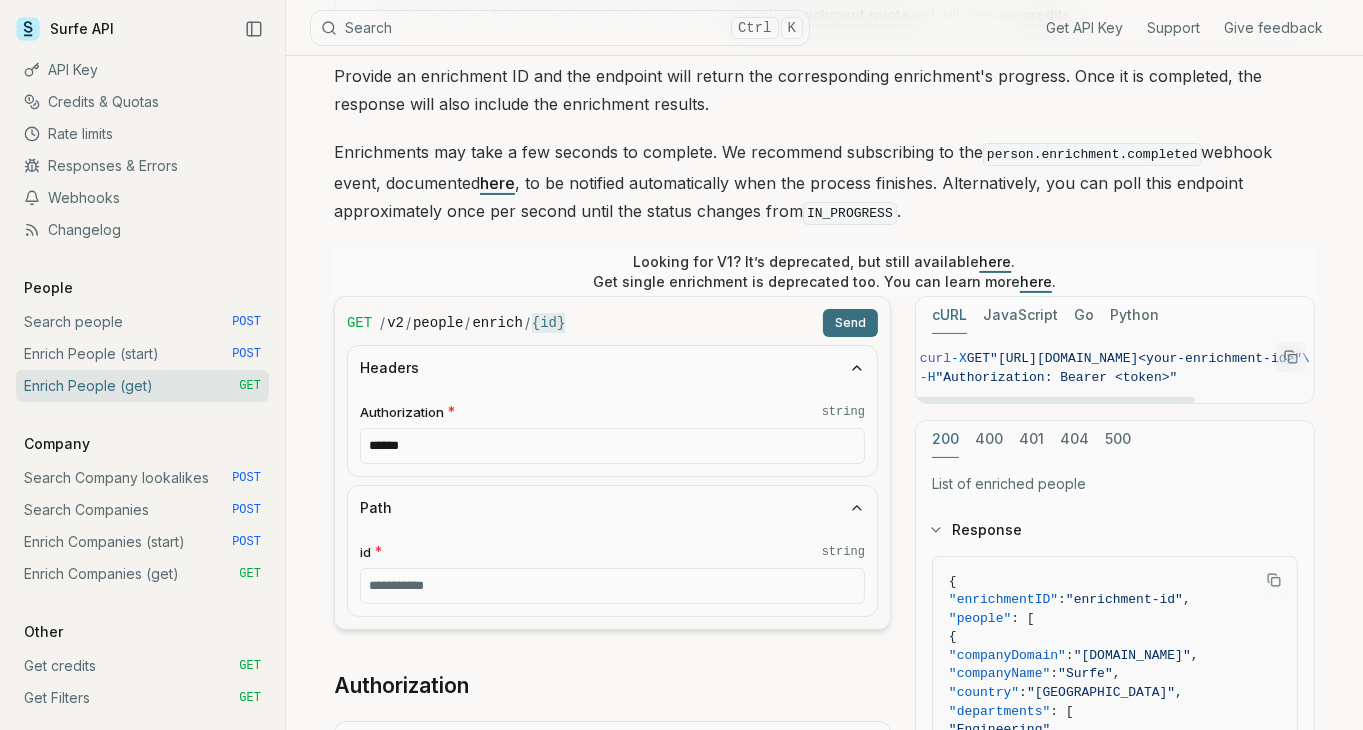 scroll, scrollTop: 0, scrollLeft: 0, axis: both 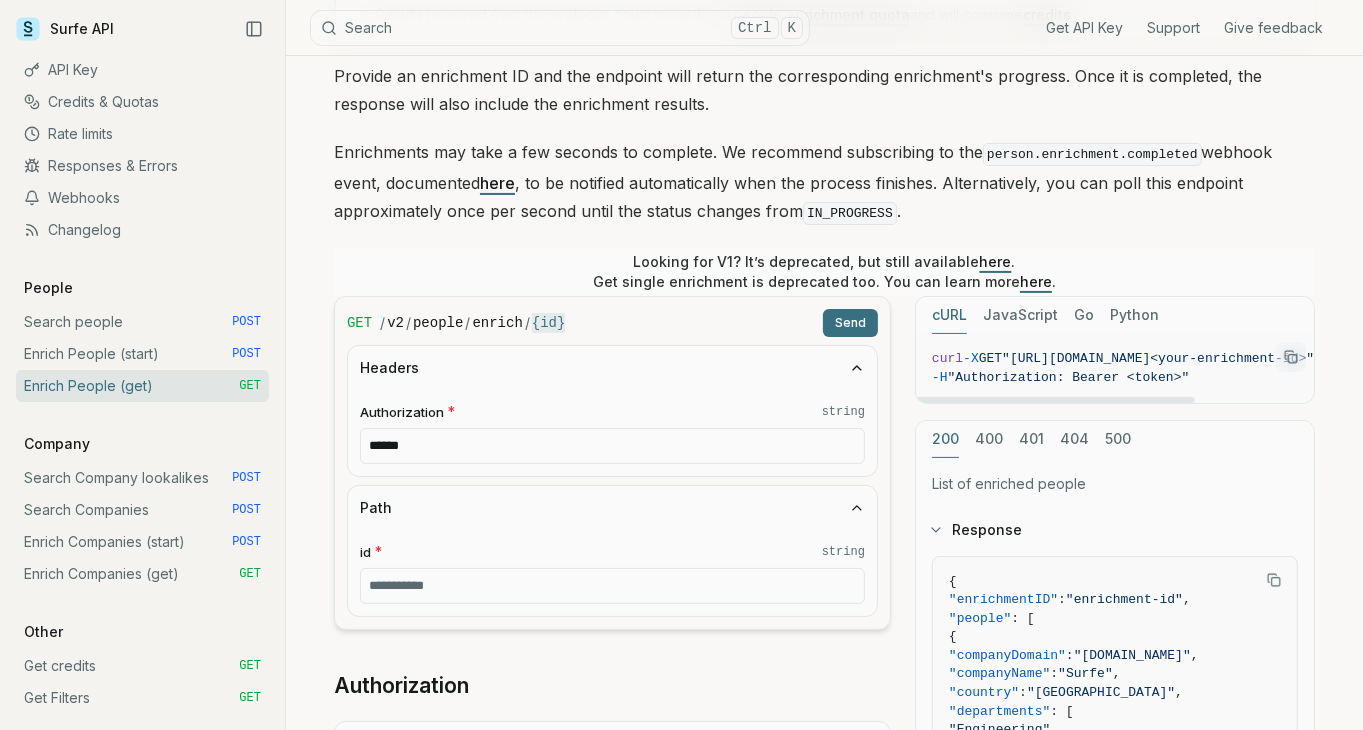 drag, startPoint x: 1223, startPoint y: 393, endPoint x: 965, endPoint y: 406, distance: 258.3273 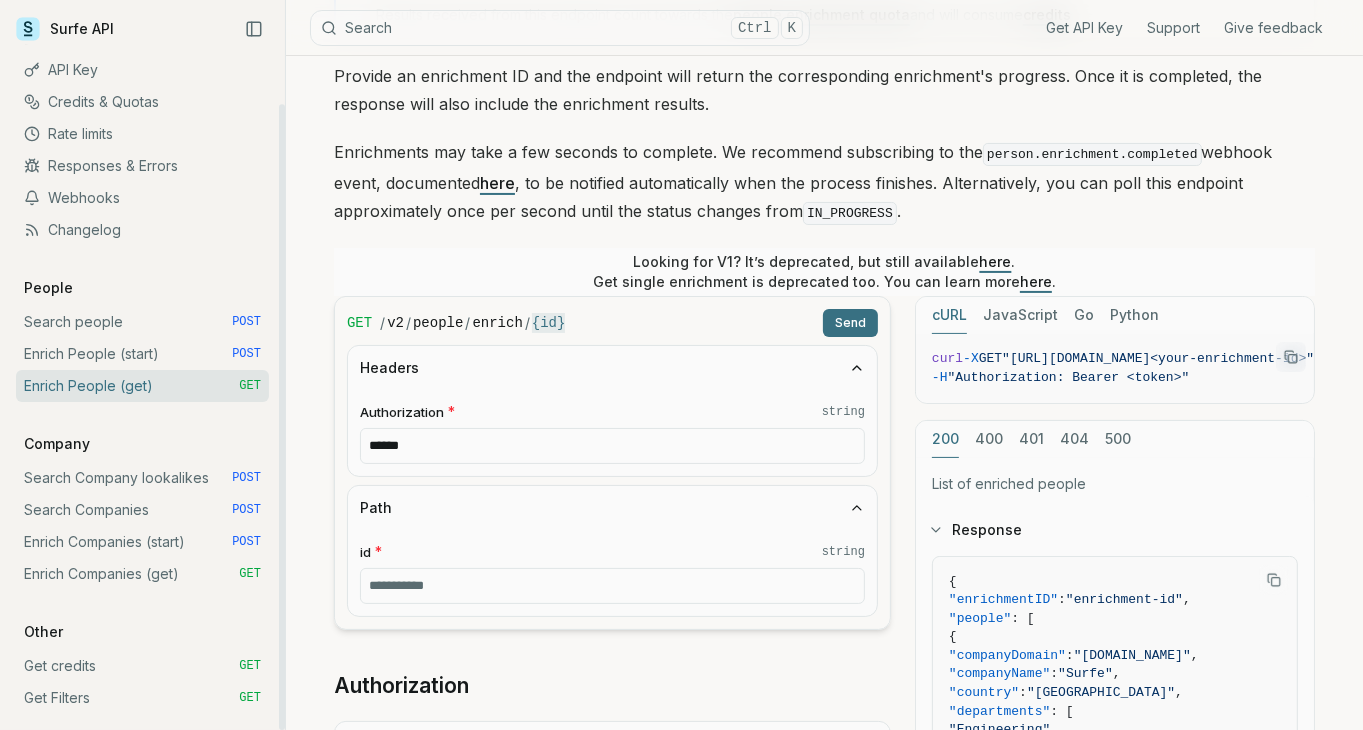 click on "Enrich People (start)   POST" at bounding box center [142, 354] 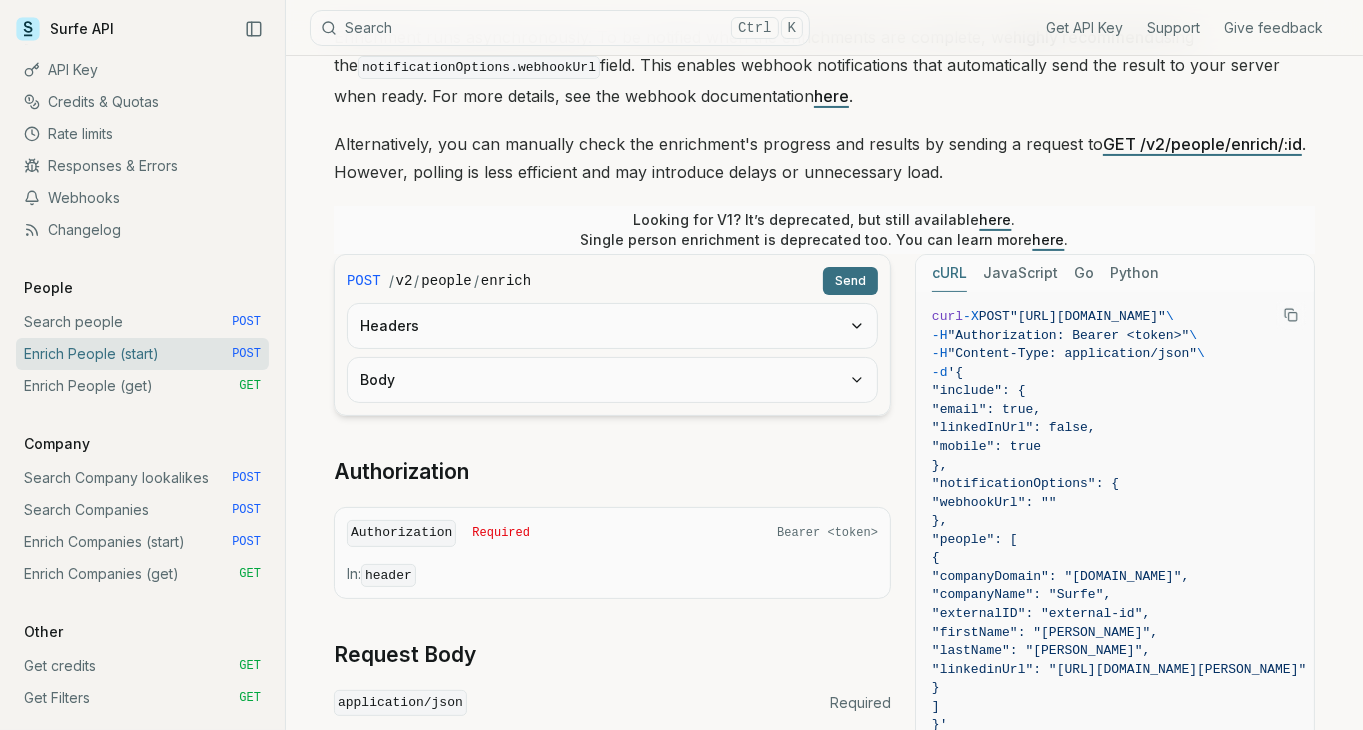 scroll, scrollTop: 200, scrollLeft: 0, axis: vertical 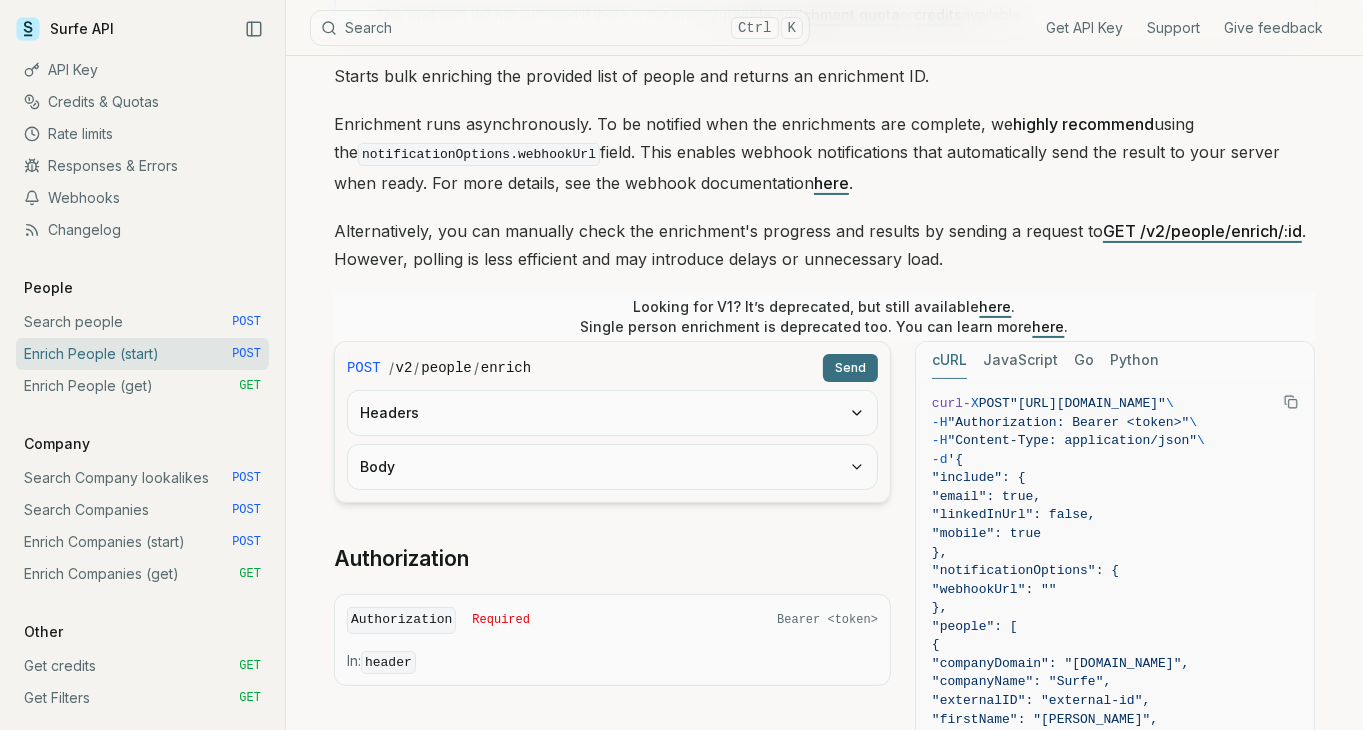 click on "Headers" at bounding box center [612, 413] 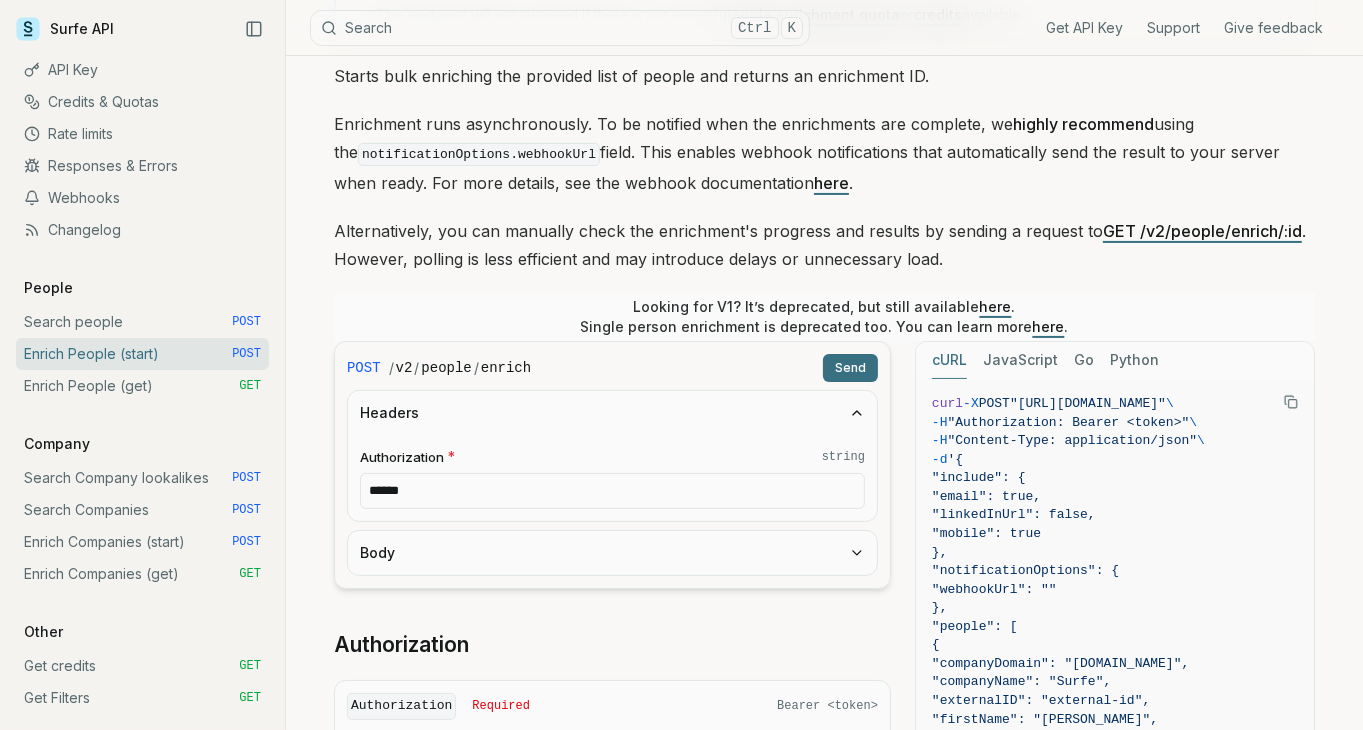click on "Headers" at bounding box center (612, 413) 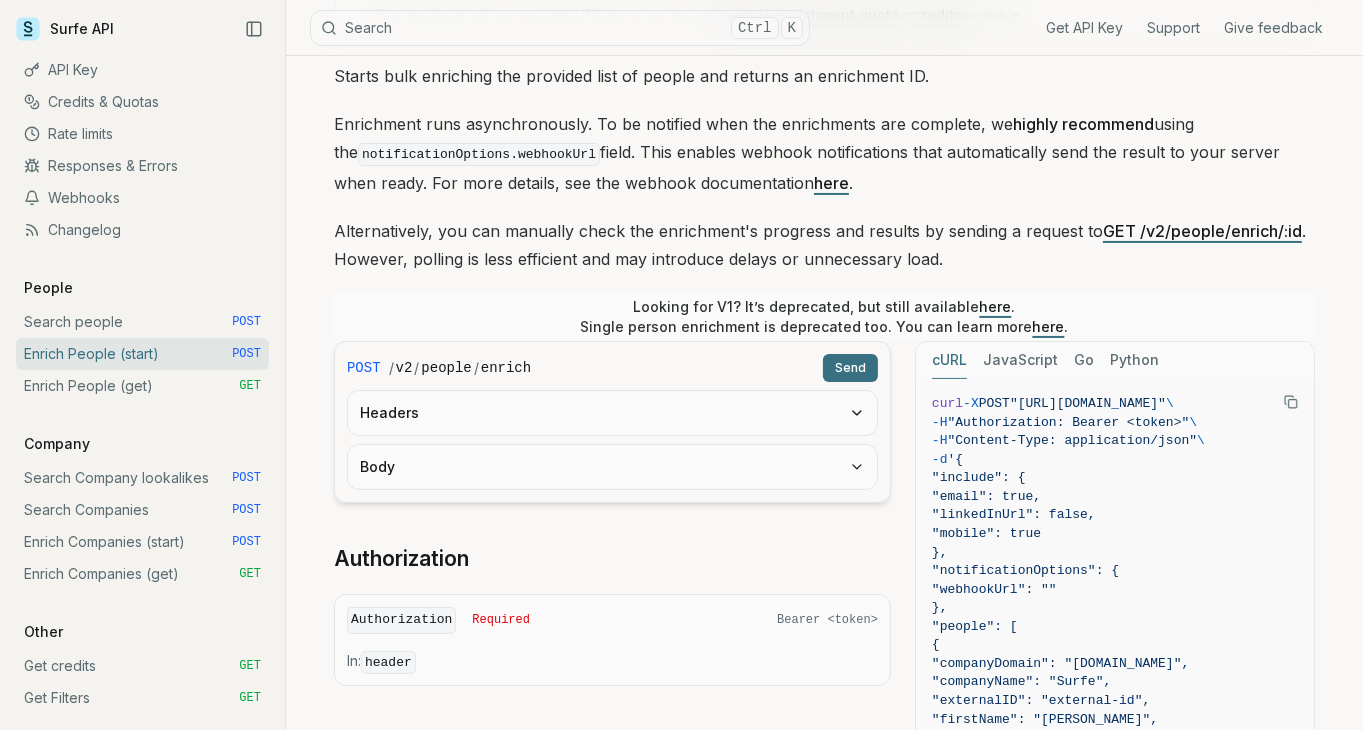 click on "Body" at bounding box center (612, 467) 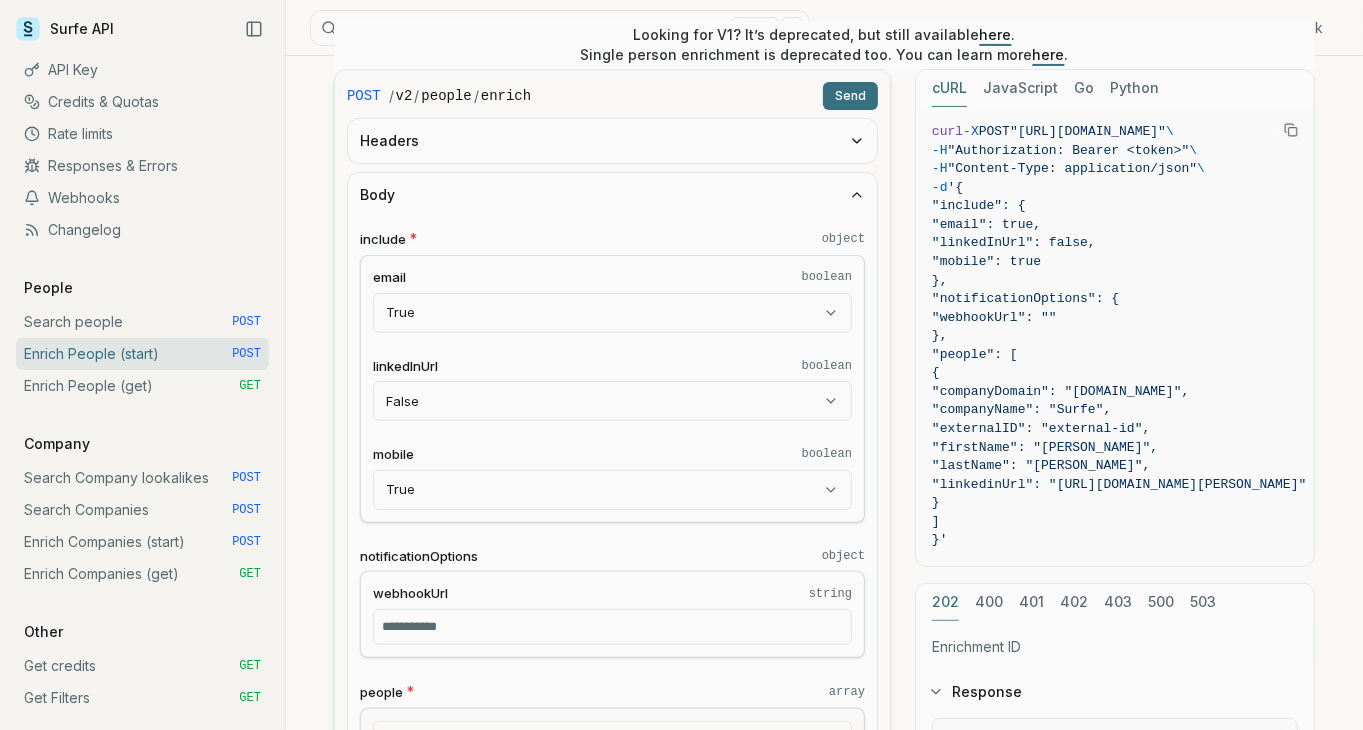 scroll, scrollTop: 500, scrollLeft: 0, axis: vertical 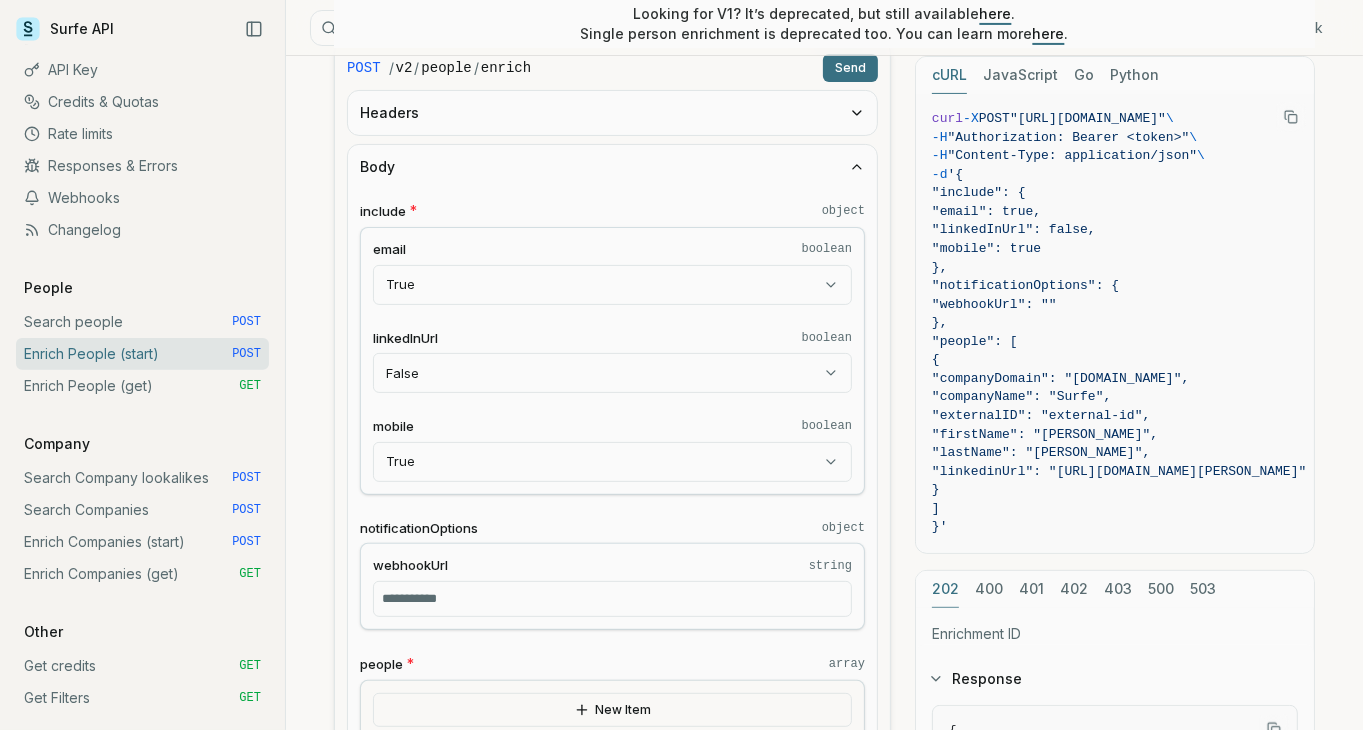 click on "Surfe API Get API Key Support Give feedback Getting started Quick start API Key Credits & Quotas Rate limits Responses & Errors Webhooks Changelog People Search people   POST Enrich People (start)   POST Enrich People (get)   GET Company Search Company lookalikes   POST Search Companies   POST Enrich Companies (start)   POST Enrich Companies (get)   GET Other Get credits   GET Get Filters   GET Surfe API Search Ctrl K Get API Key Support Give feedback Enrich People (start) Quota limitation This endpoint will not succeed if there is not enough  people enrichment quota  or  credits  available
Starts bulk enriching the provided list of people and returns an enrichment ID.
Enrichment runs asynchronously. To be notified when the enrichments are complete, we  highly recommend  using the  notificationOptions.webhookUrl  field. This enables webhook notifications that automatically send the result to your server when ready. For more details, see the webhook documentation  here .
GET /v2/people/enrich/:id
here" at bounding box center (681, 624) 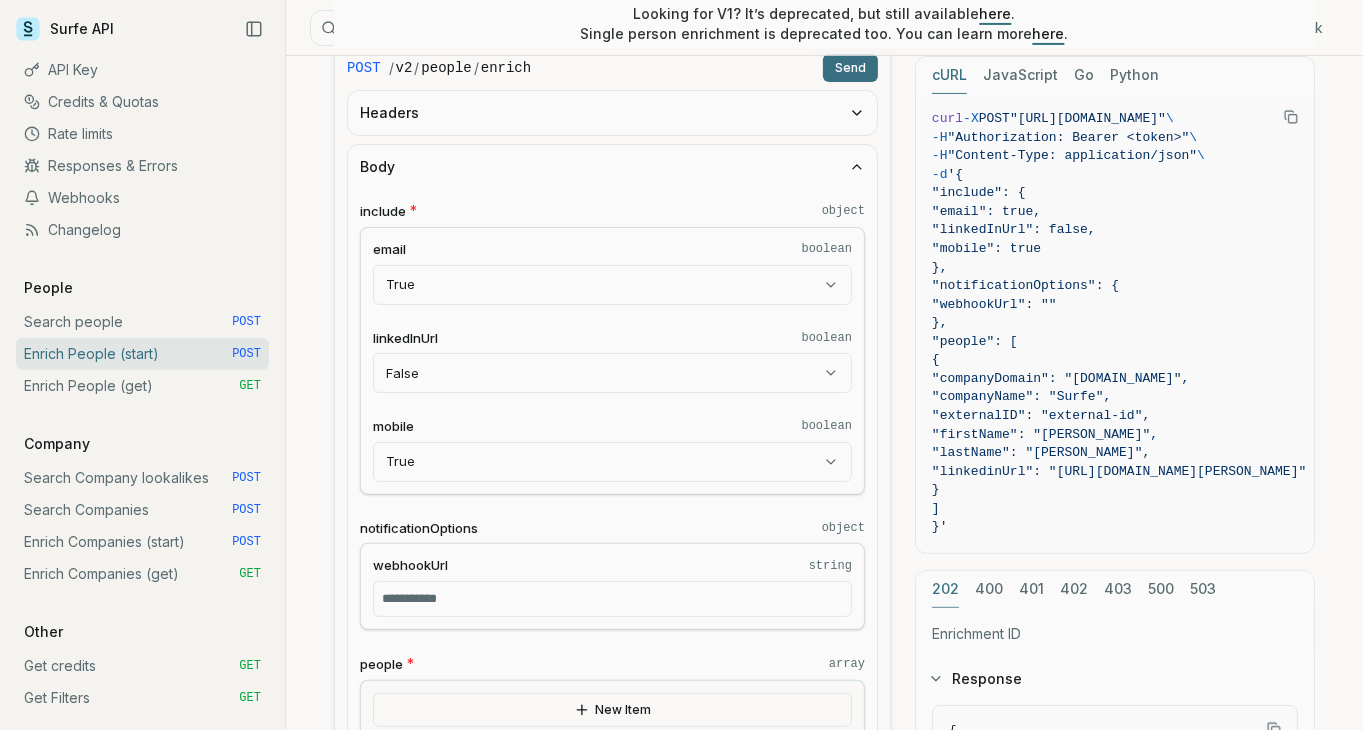 click on "Surfe API Get API Key Support Give feedback Getting started Quick start API Key Credits & Quotas Rate limits Responses & Errors Webhooks Changelog People Search people   POST Enrich People (start)   POST Enrich People (get)   GET Company Search Company lookalikes   POST Search Companies   POST Enrich Companies (start)   POST Enrich Companies (get)   GET Other Get credits   GET Get Filters   GET Surfe API Search Ctrl K Get API Key Support Give feedback Enrich People (start) Quota limitation This endpoint will not succeed if there is not enough  people enrichment quota  or  credits  available
Starts bulk enriching the provided list of people and returns an enrichment ID.
Enrichment runs asynchronously. To be notified when the enrichments are complete, we  highly recommend  using the  notificationOptions.webhookUrl  field. This enables webhook notifications that automatically send the result to your server when ready. For more details, see the webhook documentation  here .
GET /v2/people/enrich/:id
here" at bounding box center (681, 624) 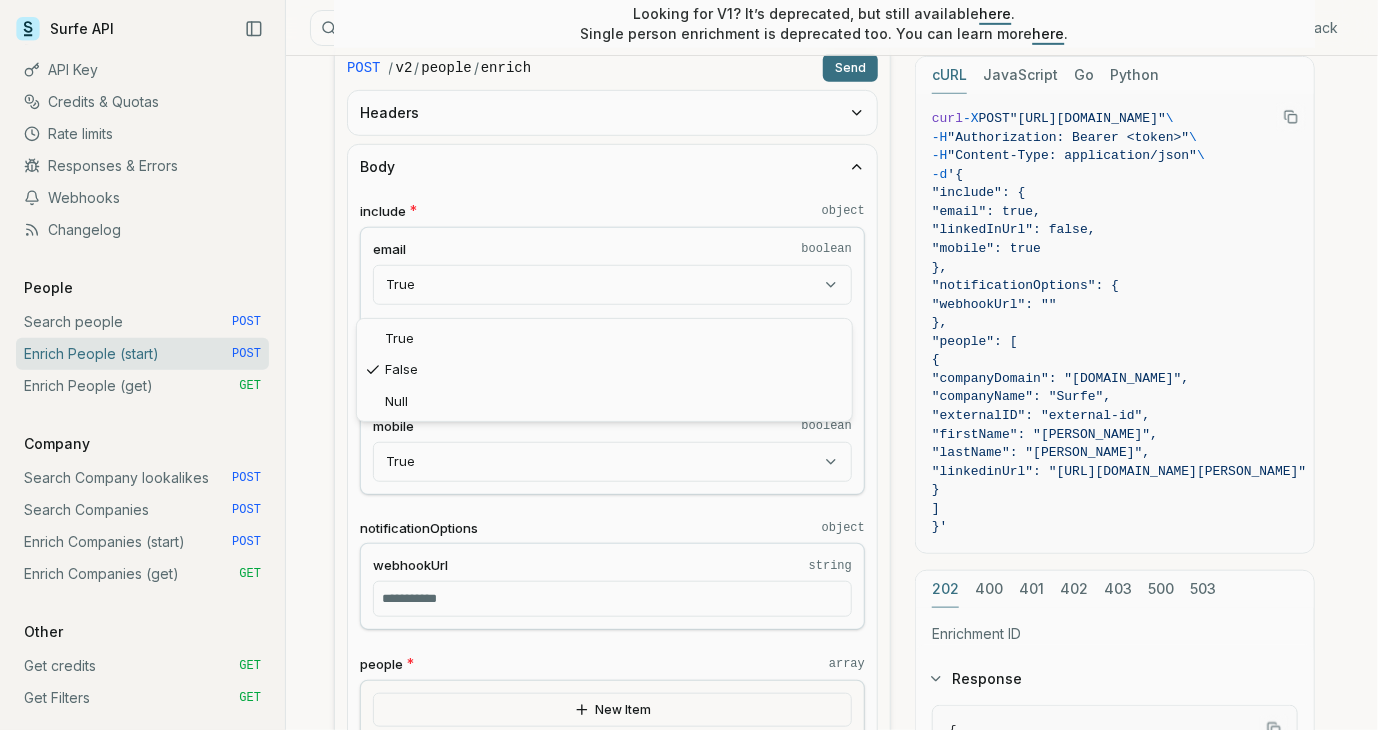 click on "Surfe API Get API Key Support Give feedback Getting started Quick start API Key Credits & Quotas Rate limits Responses & Errors Webhooks Changelog People Search people   POST Enrich People (start)   POST Enrich People (get)   GET Company Search Company lookalikes   POST Search Companies   POST Enrich Companies (start)   POST Enrich Companies (get)   GET Other Get credits   GET Get Filters   GET Surfe API Search Ctrl K Get API Key Support Give feedback Enrich People (start) Quota limitation This endpoint will not succeed if there is not enough  people enrichment quota  or  credits  available
Starts bulk enriching the provided list of people and returns an enrichment ID.
Enrichment runs asynchronously. To be notified when the enrichments are complete, we  highly recommend  using the  notificationOptions.webhookUrl  field. This enables webhook notifications that automatically send the result to your server when ready. For more details, see the webhook documentation  here .
GET /v2/people/enrich/:id
here" at bounding box center (689, 624) 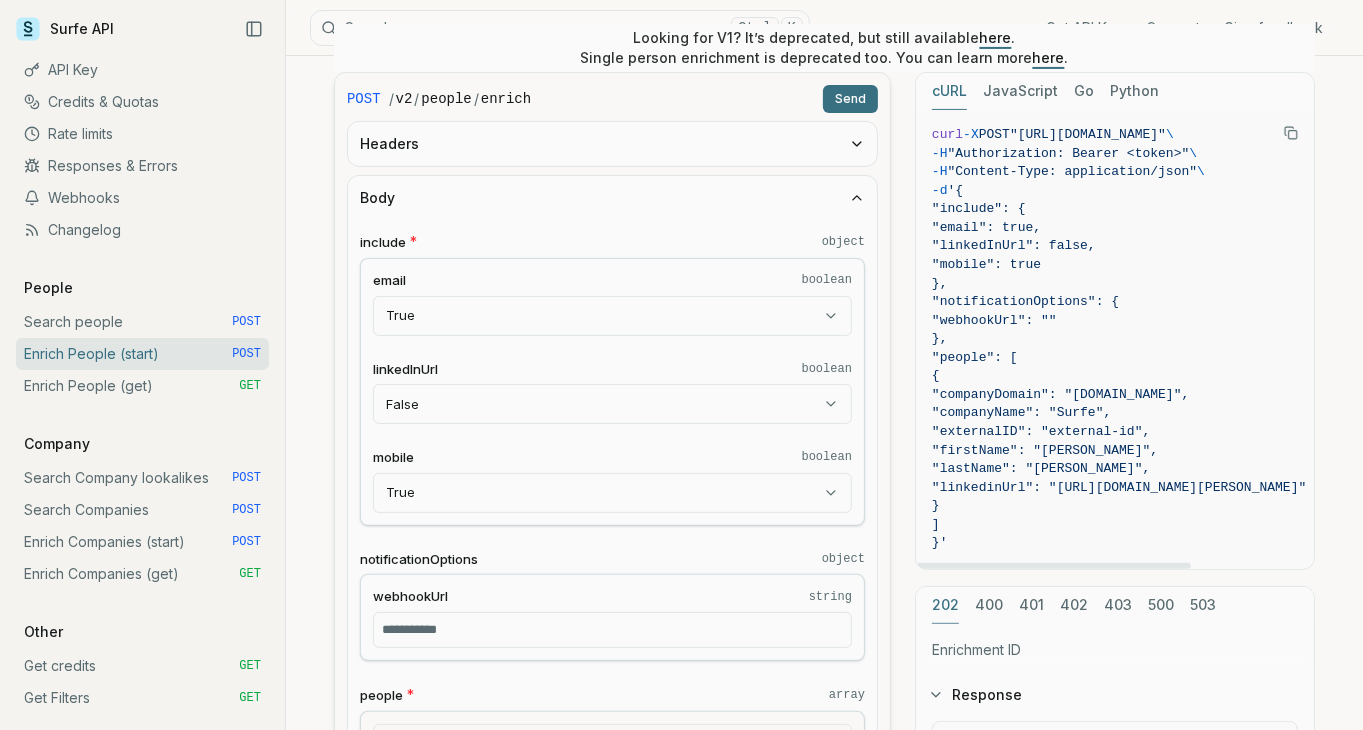scroll, scrollTop: 400, scrollLeft: 0, axis: vertical 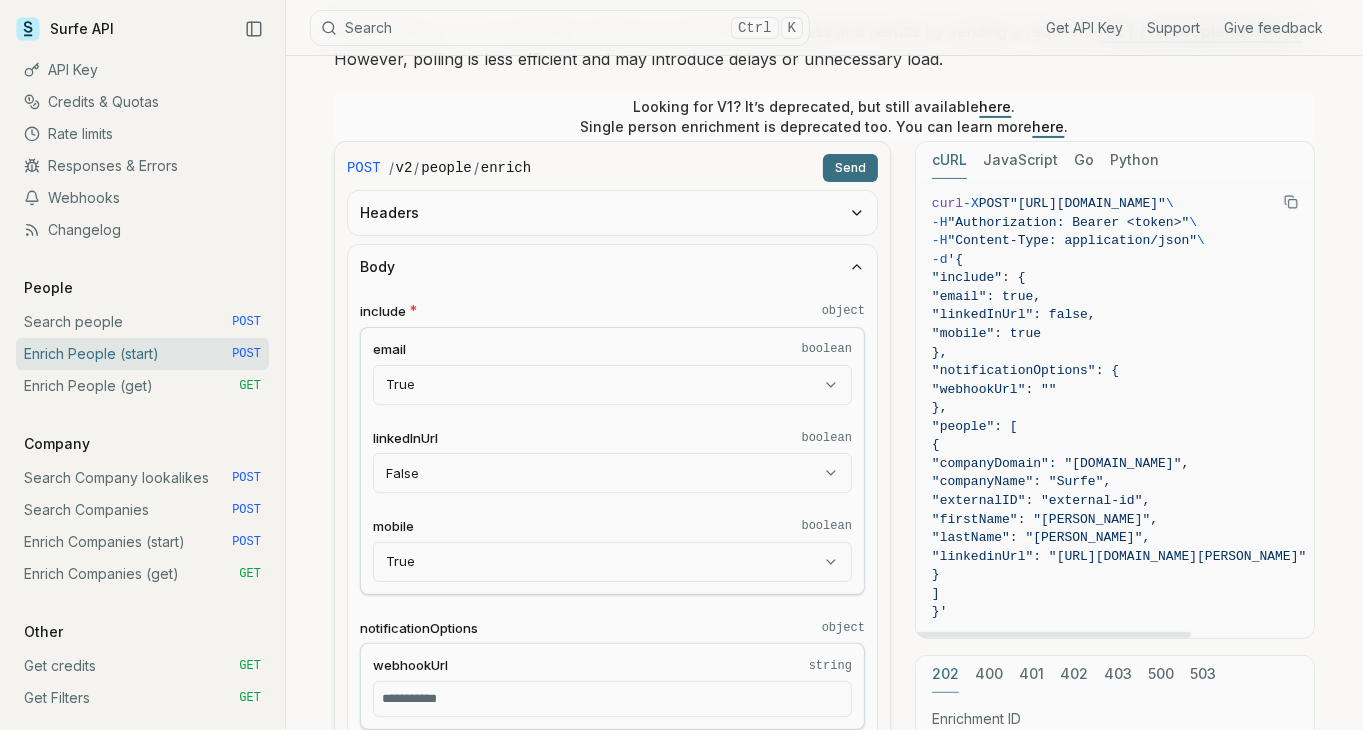 click on "curl  -X  POST  "[URL][DOMAIN_NAME]"  \
-H  "Authorization: Bearer <token>"  \
-H  "Content-Type: application/json"  \
-d  '{
"include": {
"email": true,
"linkedInUrl": false,
"mobile": true
},
"notificationOptions": {
"webhookUrl": ""
},
"people": [
{
"companyDomain": "[DOMAIN_NAME]",
"companyName": "Surfe",
"externalID": "external-id",
"firstName": "[PERSON_NAME]",
"lastName": "[PERSON_NAME]",
"linkedinUrl": "[URL][DOMAIN_NAME][PERSON_NAME]"
}
]
}'" at bounding box center (1119, 408) 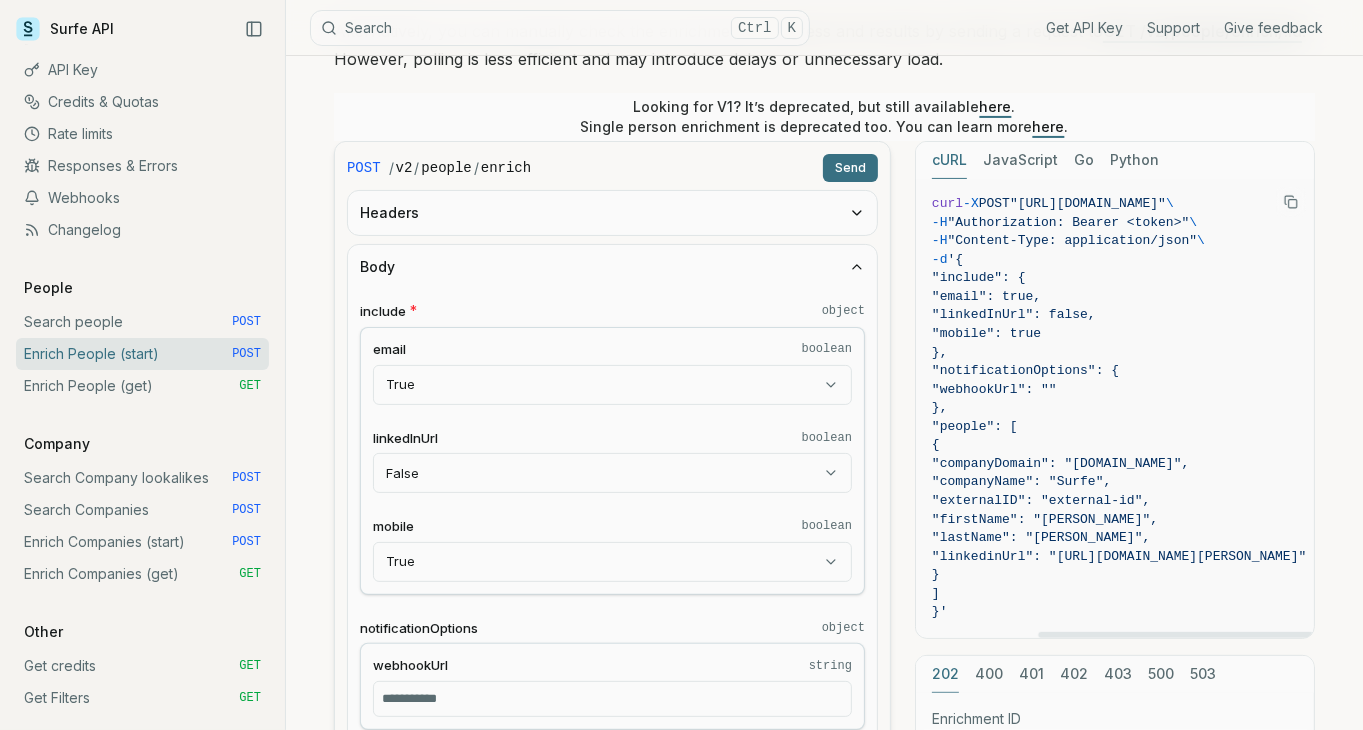 click at bounding box center (1115, 635) 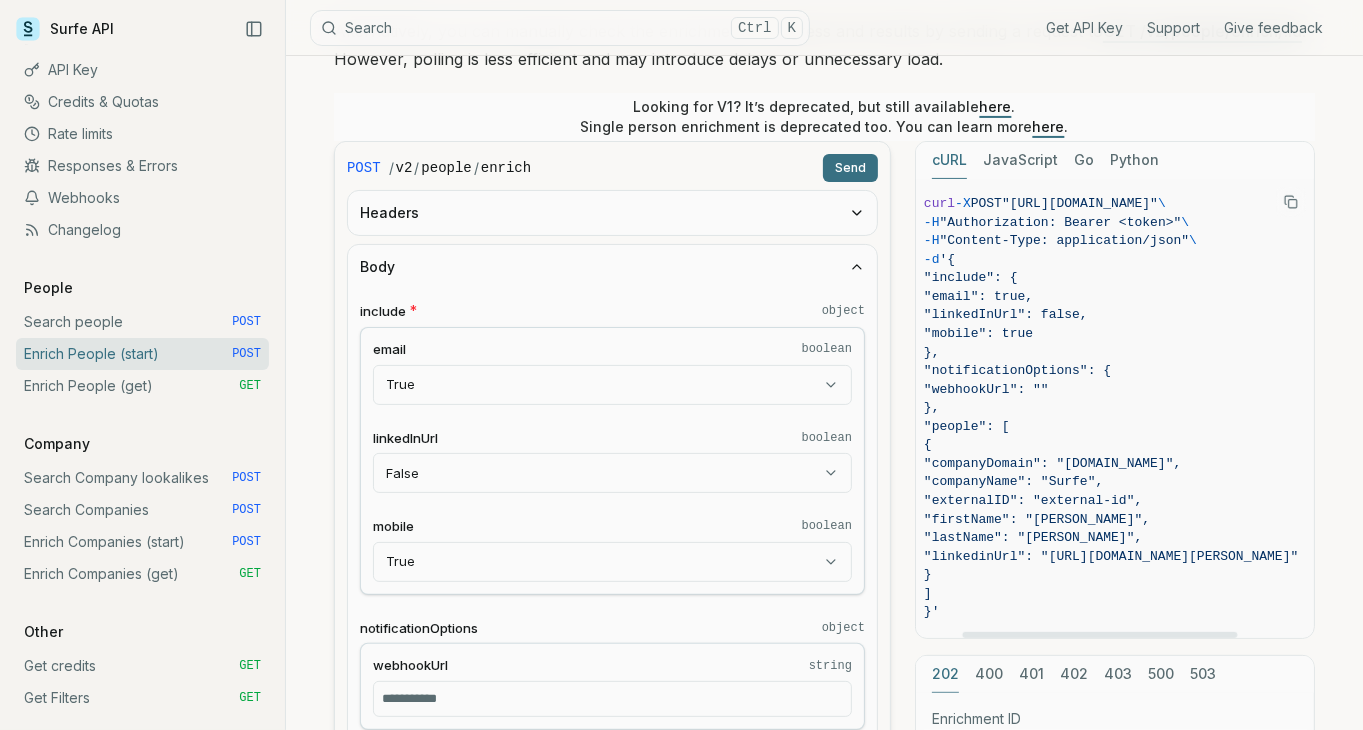 scroll, scrollTop: 0, scrollLeft: 0, axis: both 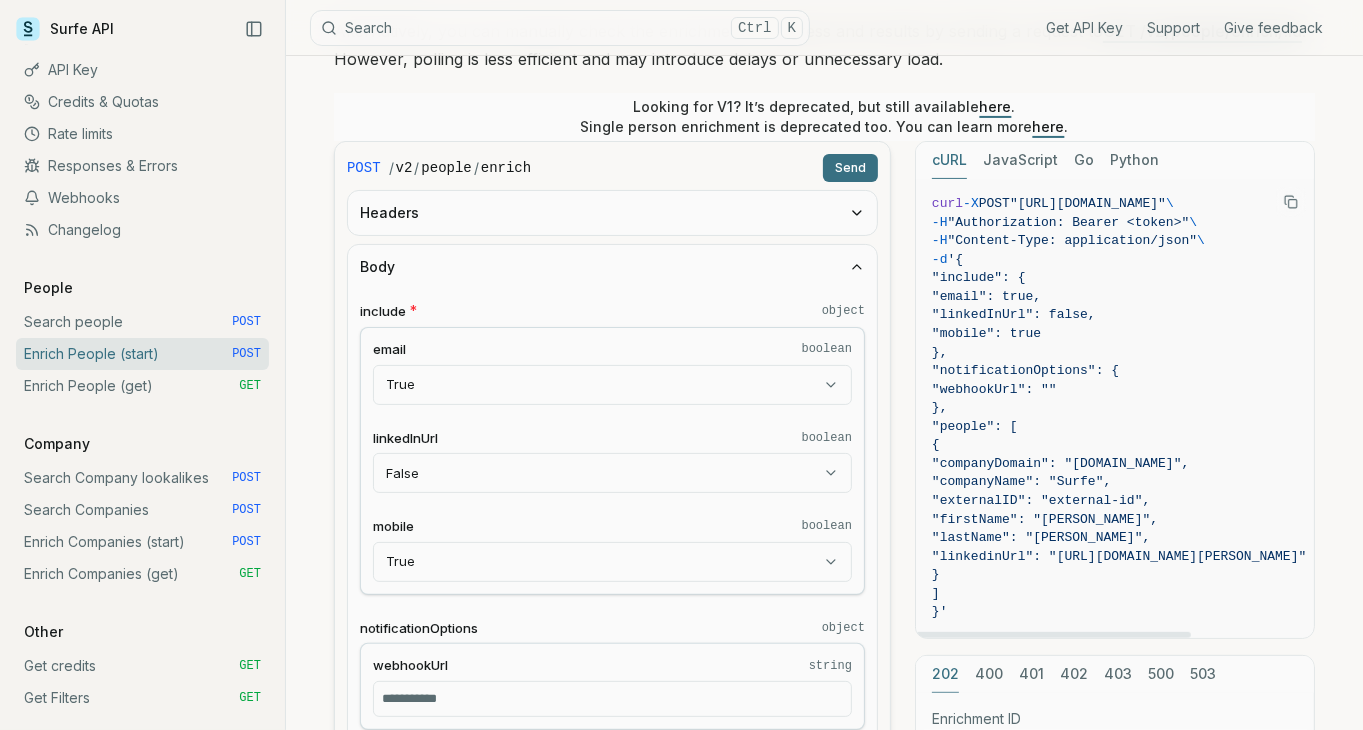 drag, startPoint x: 1224, startPoint y: 629, endPoint x: 1009, endPoint y: 623, distance: 215.08371 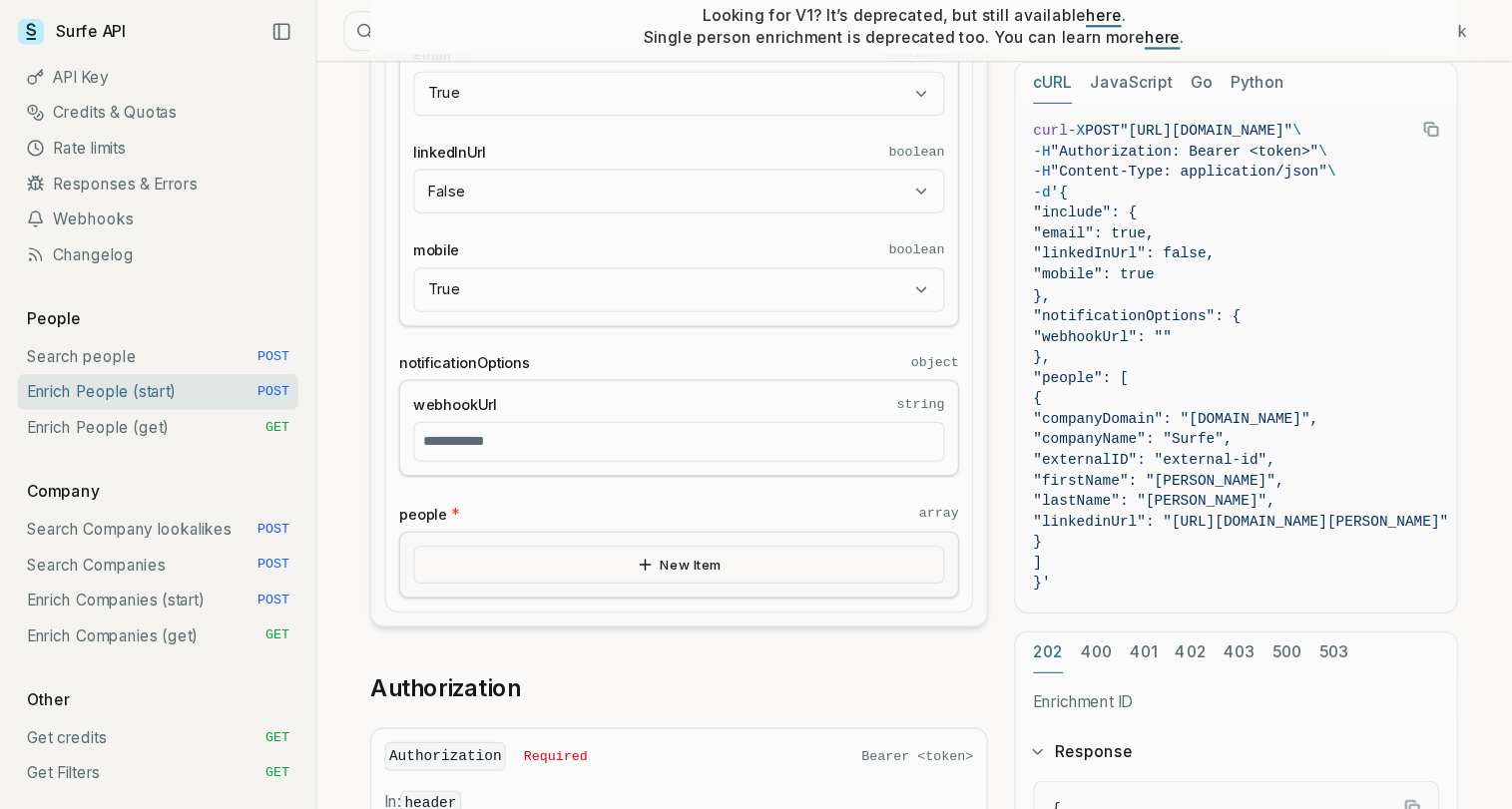 scroll, scrollTop: 698, scrollLeft: 0, axis: vertical 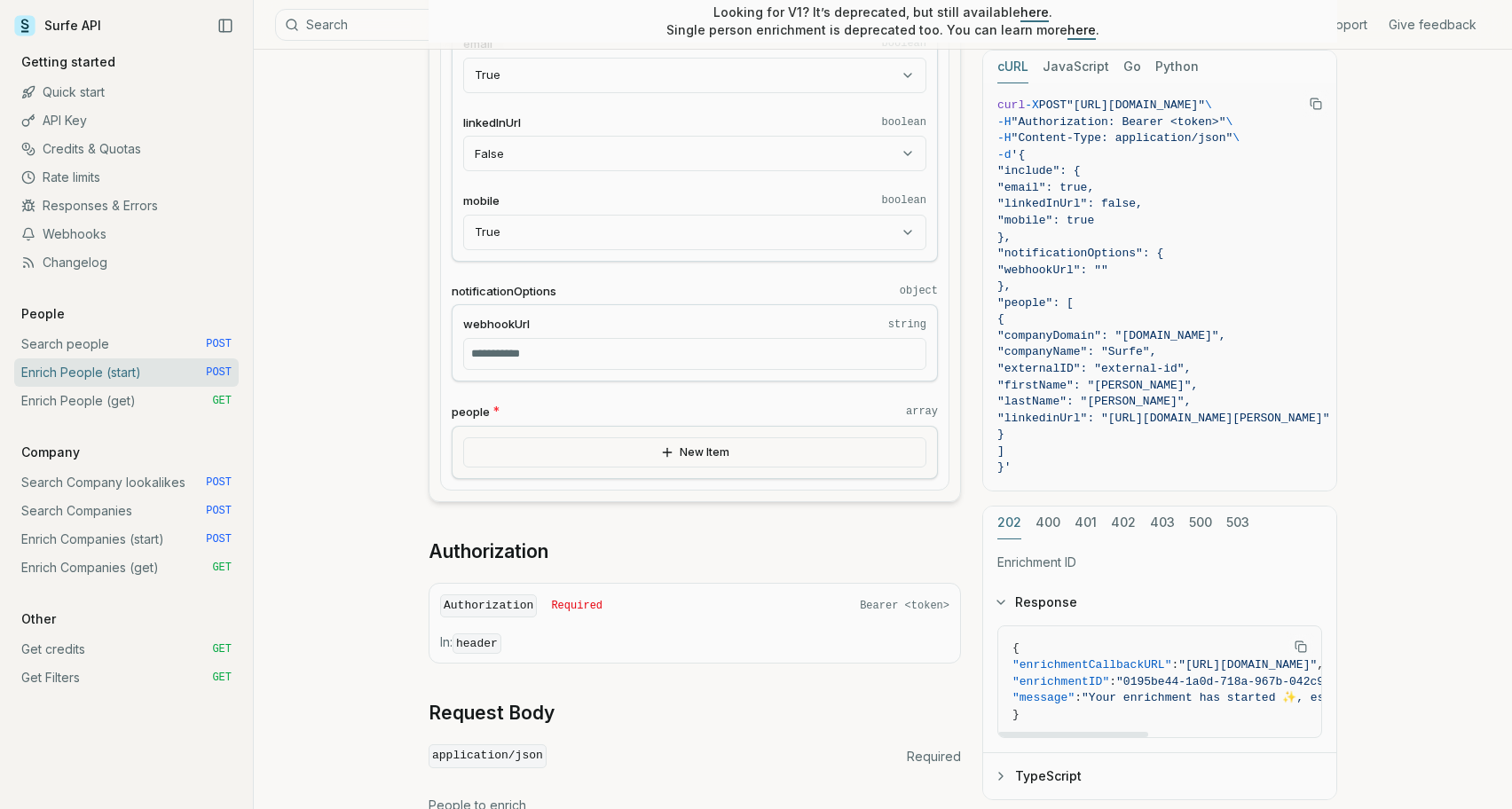 click on "{
"enrichmentCallbackURL" :  "[URL][DOMAIN_NAME]" ,
"enrichmentID" :  "0195be44-1a0d-718a-967b-042c9d17ffd7" ,
"message" :  "Your enrichment has started ✨, estimated time: 2 seconds."
}" at bounding box center [1255, 681] 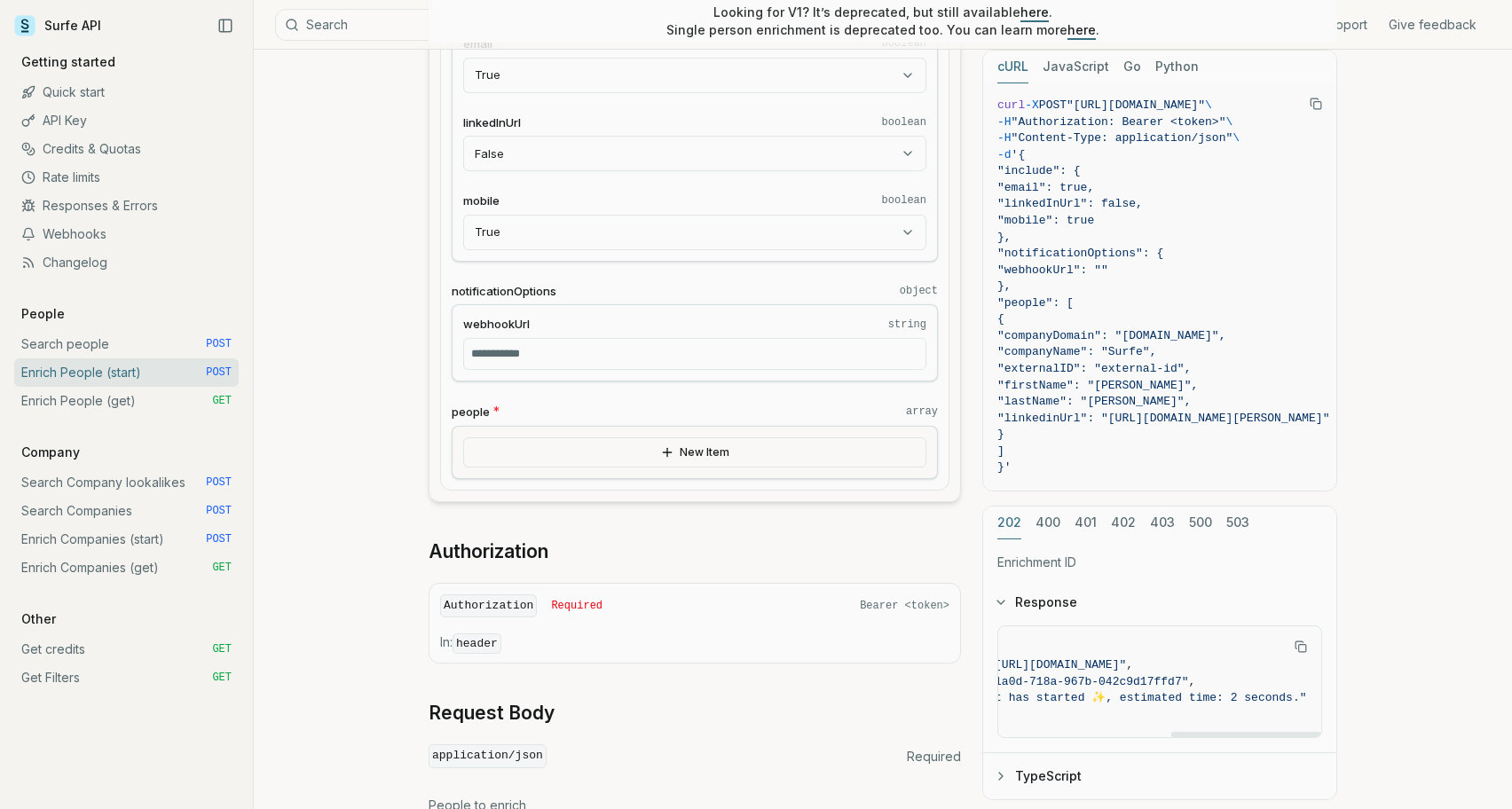 scroll, scrollTop: 0, scrollLeft: 0, axis: both 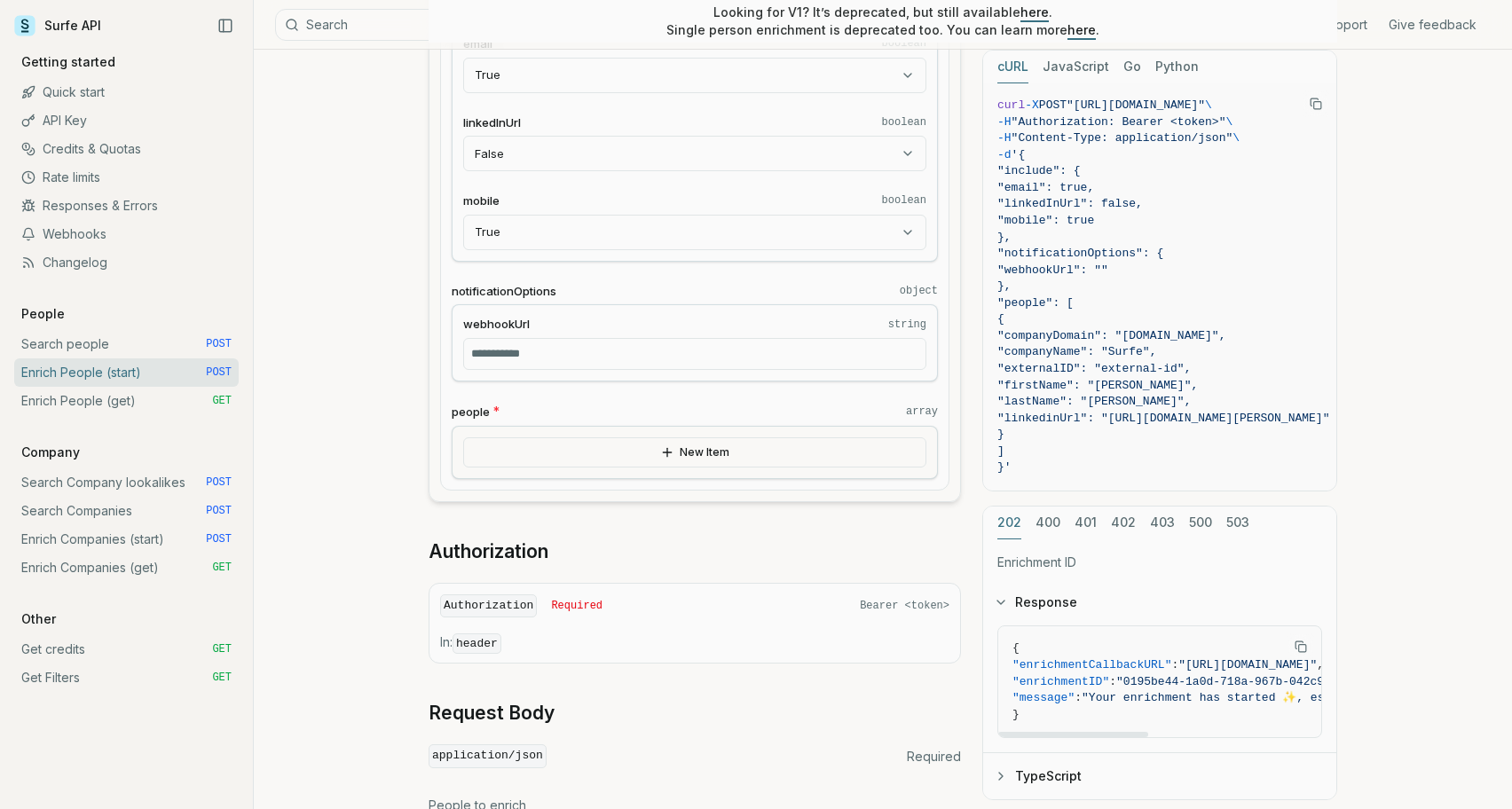 drag, startPoint x: 1121, startPoint y: 734, endPoint x: 918, endPoint y: 727, distance: 203.12065 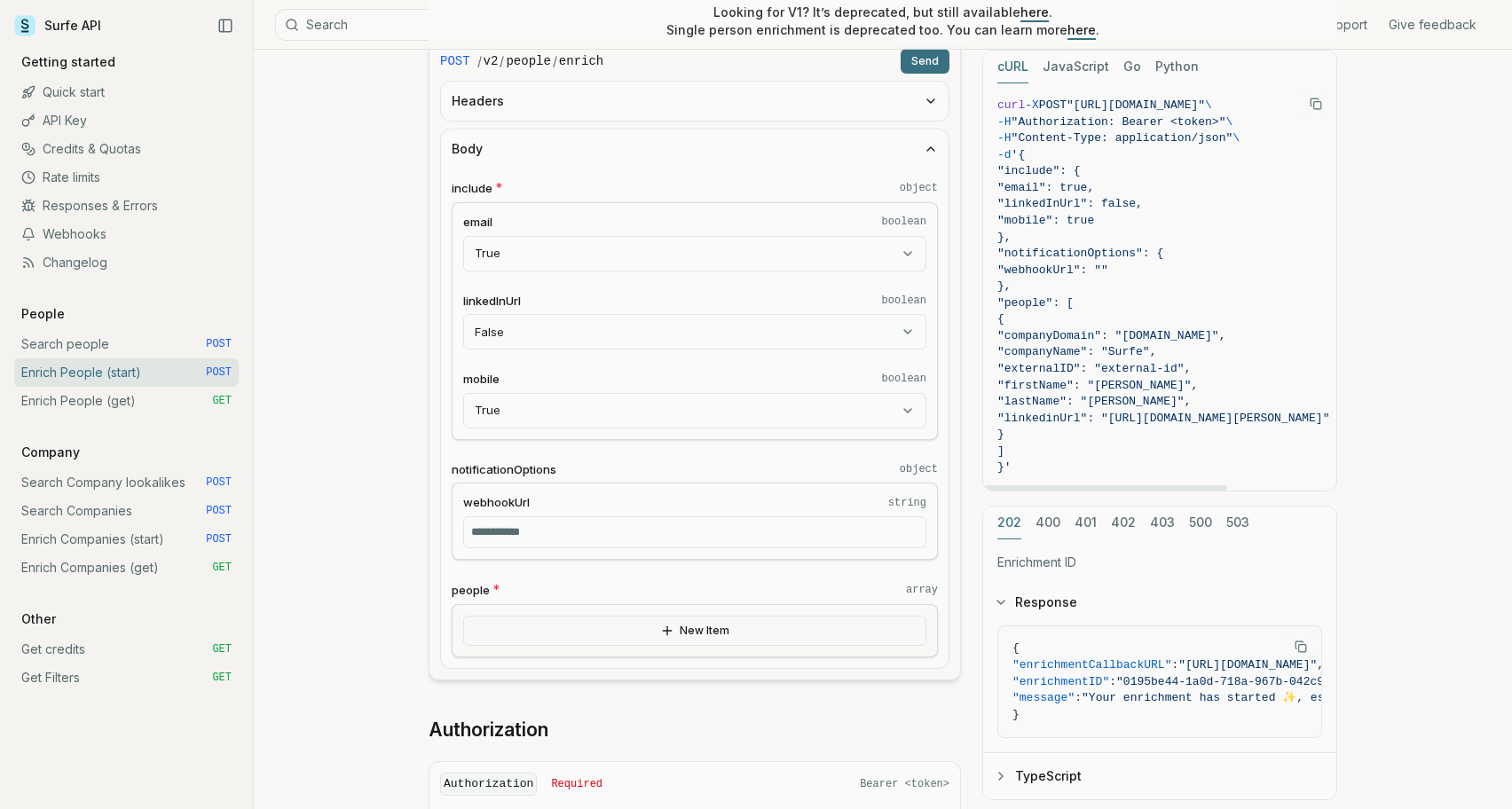 scroll, scrollTop: 288, scrollLeft: 0, axis: vertical 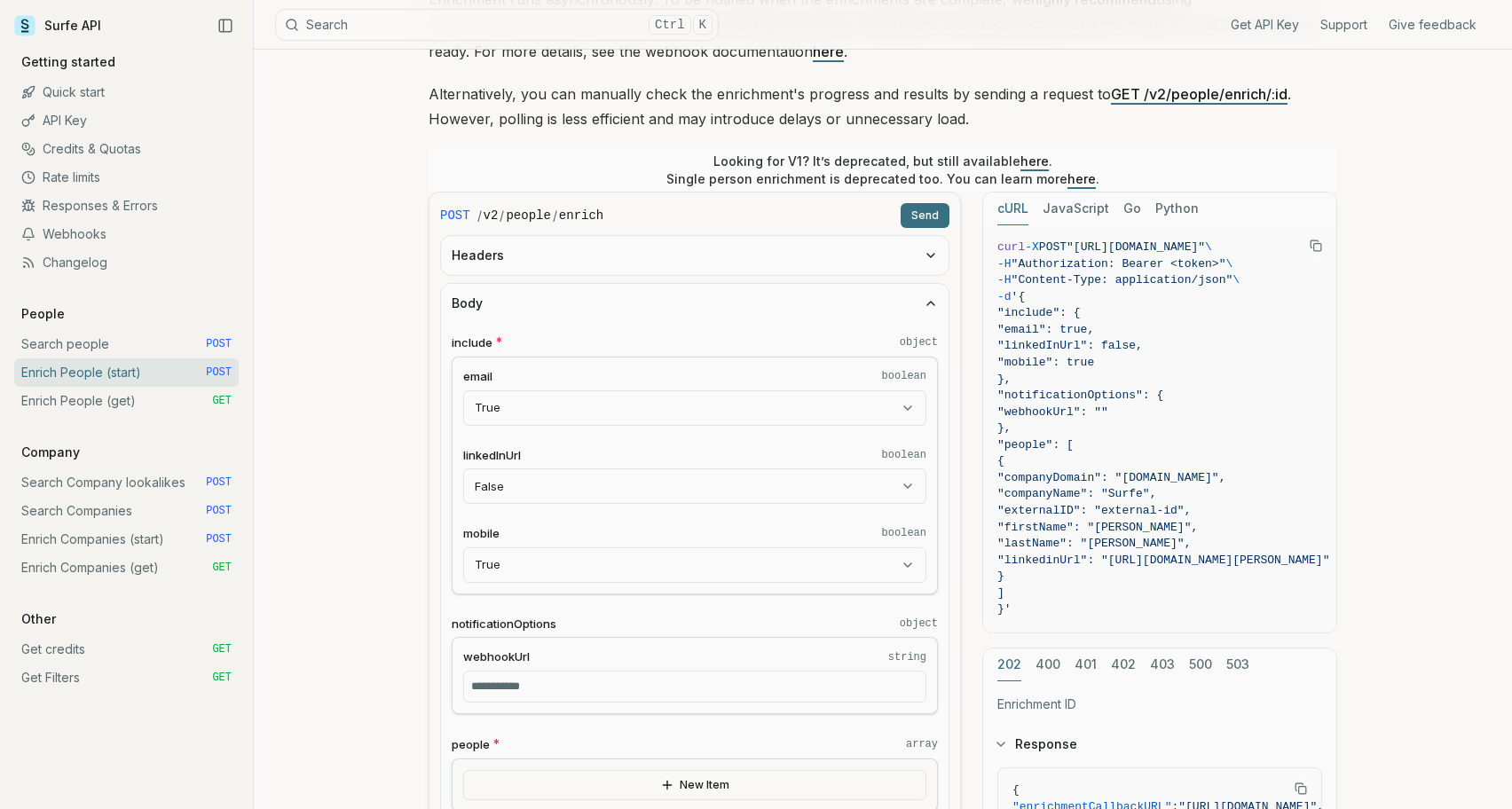click on "Enrich People (get)   GET" at bounding box center (126, 401) 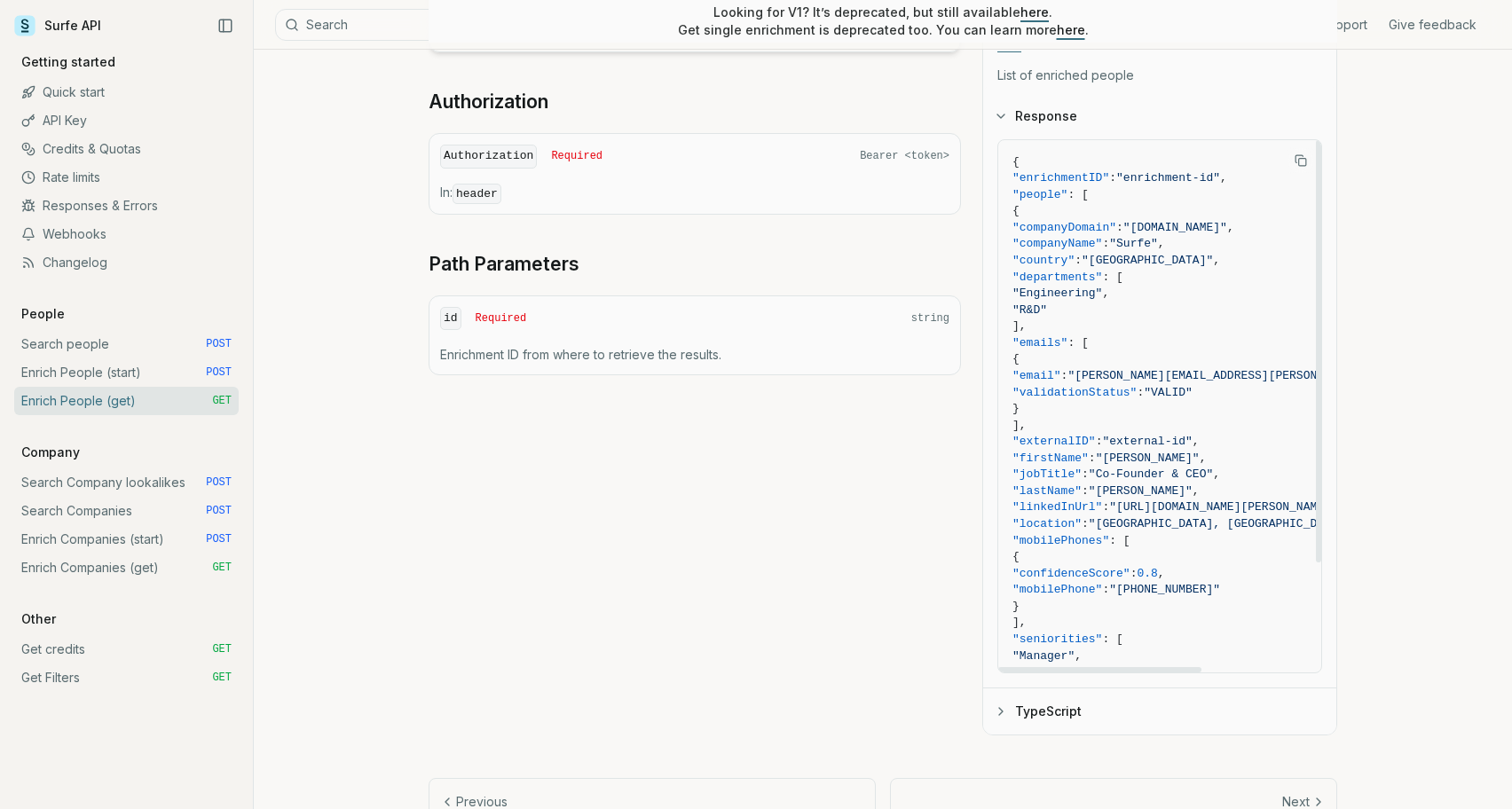 scroll, scrollTop: 554, scrollLeft: 0, axis: vertical 